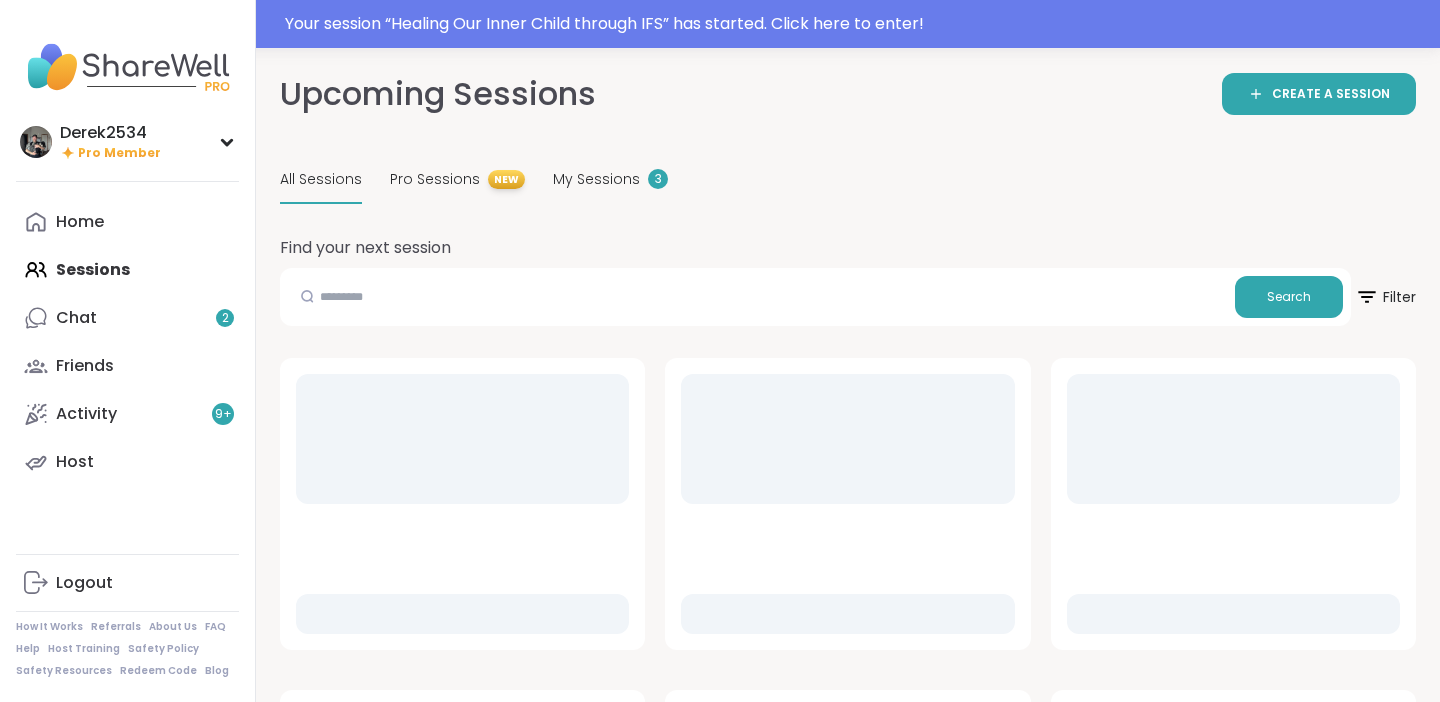 scroll, scrollTop: 0, scrollLeft: 0, axis: both 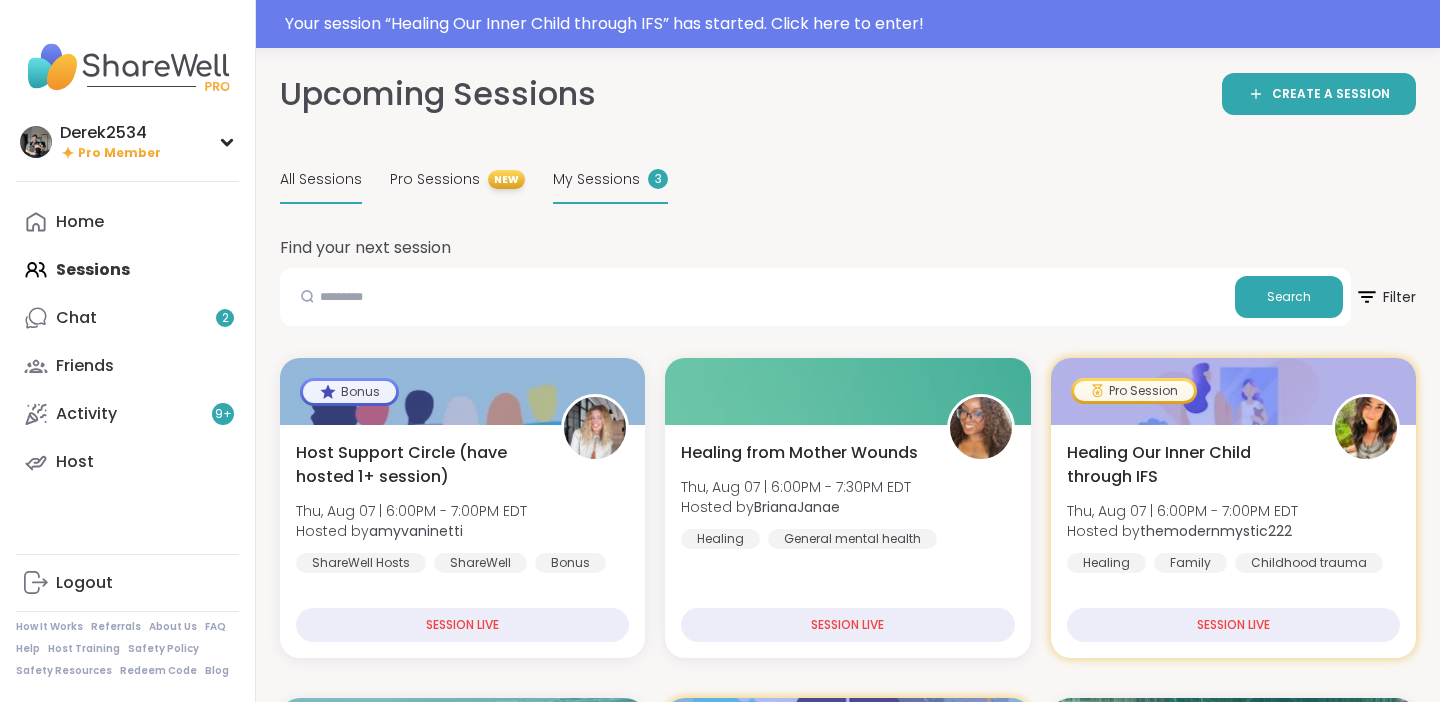click on "My Sessions" at bounding box center (596, 179) 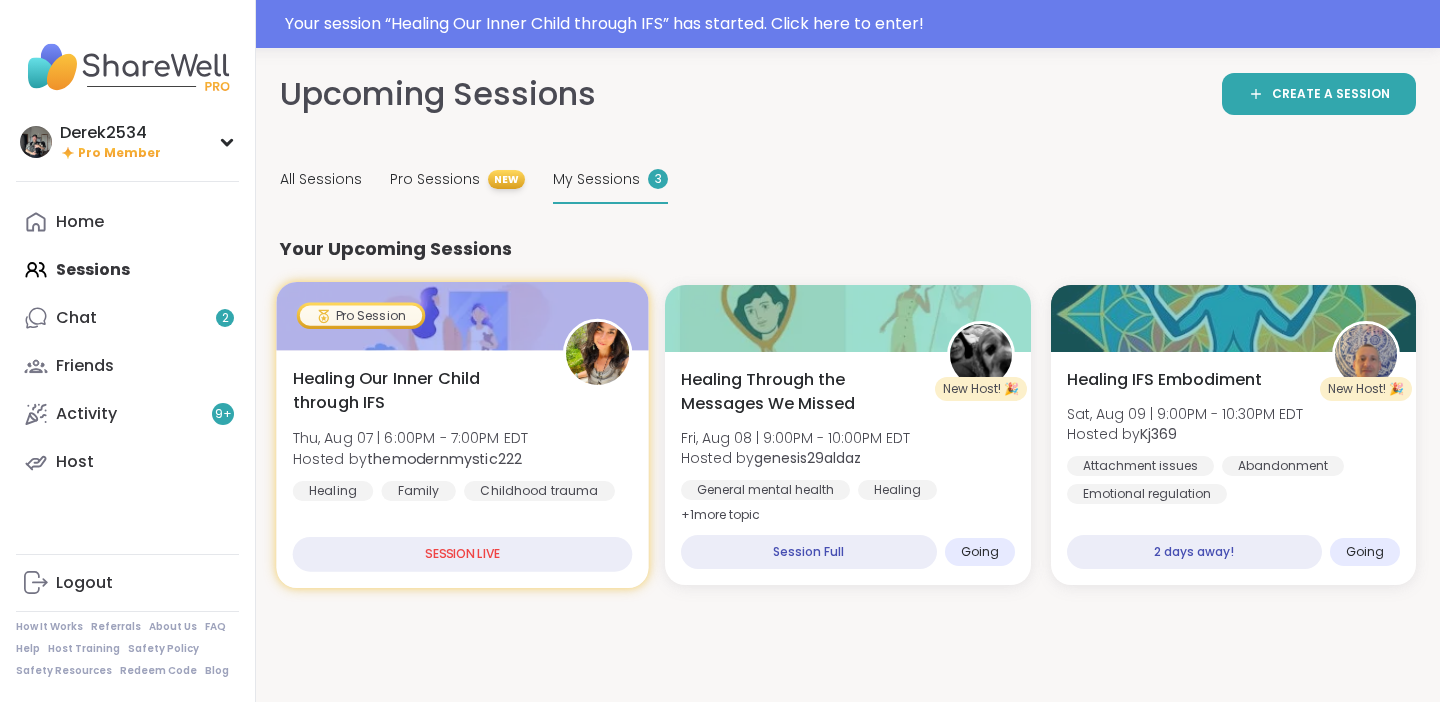 click on "Healing Our Inner Child through IFS [DAY], [DATE] | [TIME] - [TIME] [TIMEZONE] Hosted by @[USERNAME] Healing Family Childhood trauma" at bounding box center (463, 434) 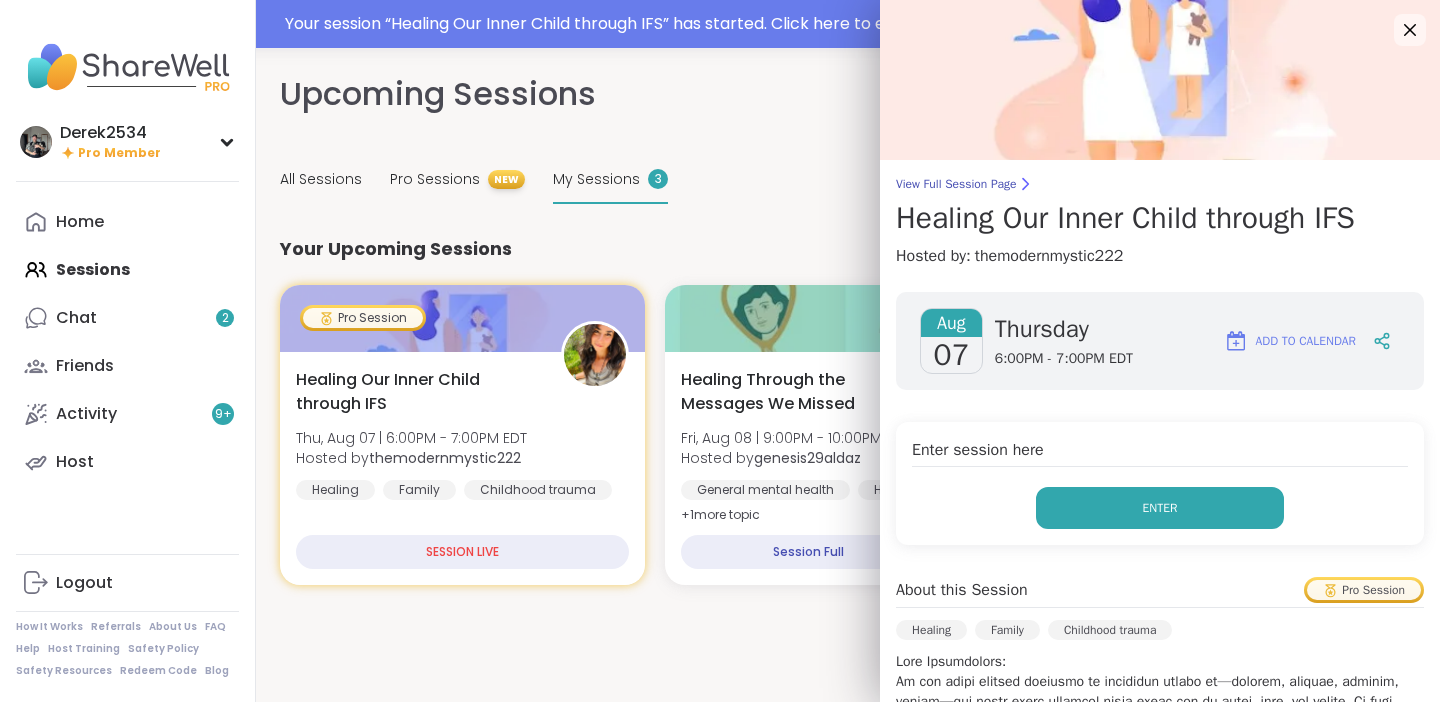 click on "Enter" at bounding box center (1160, 508) 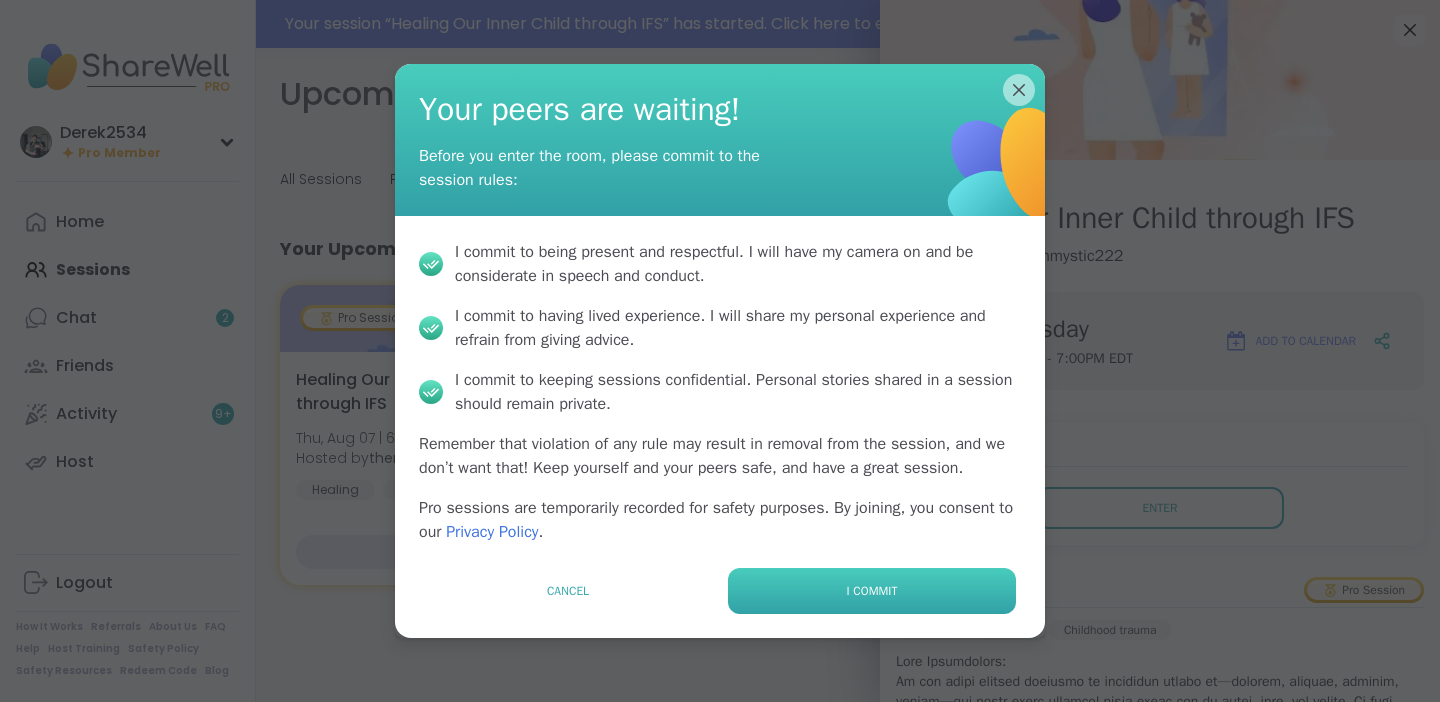 click on "I commit" at bounding box center (872, 591) 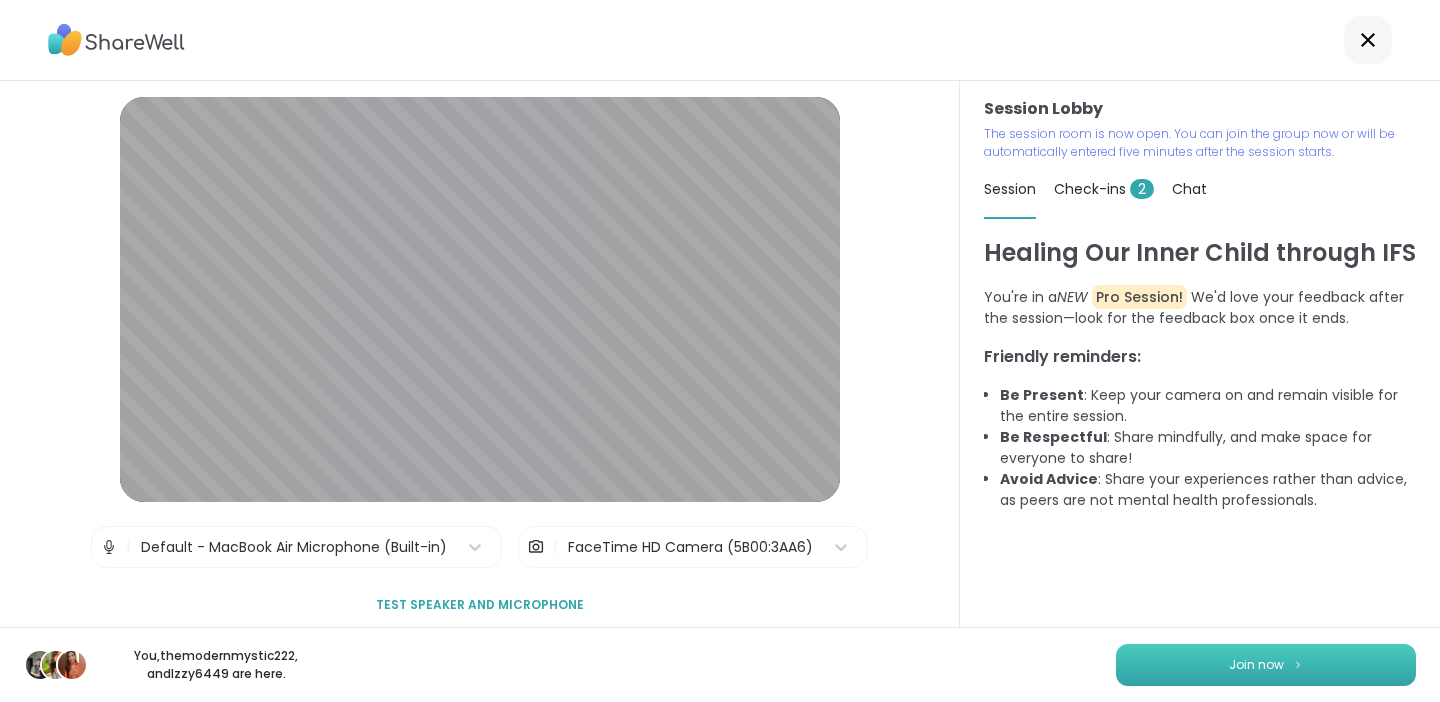click on "Join now" at bounding box center (1256, 665) 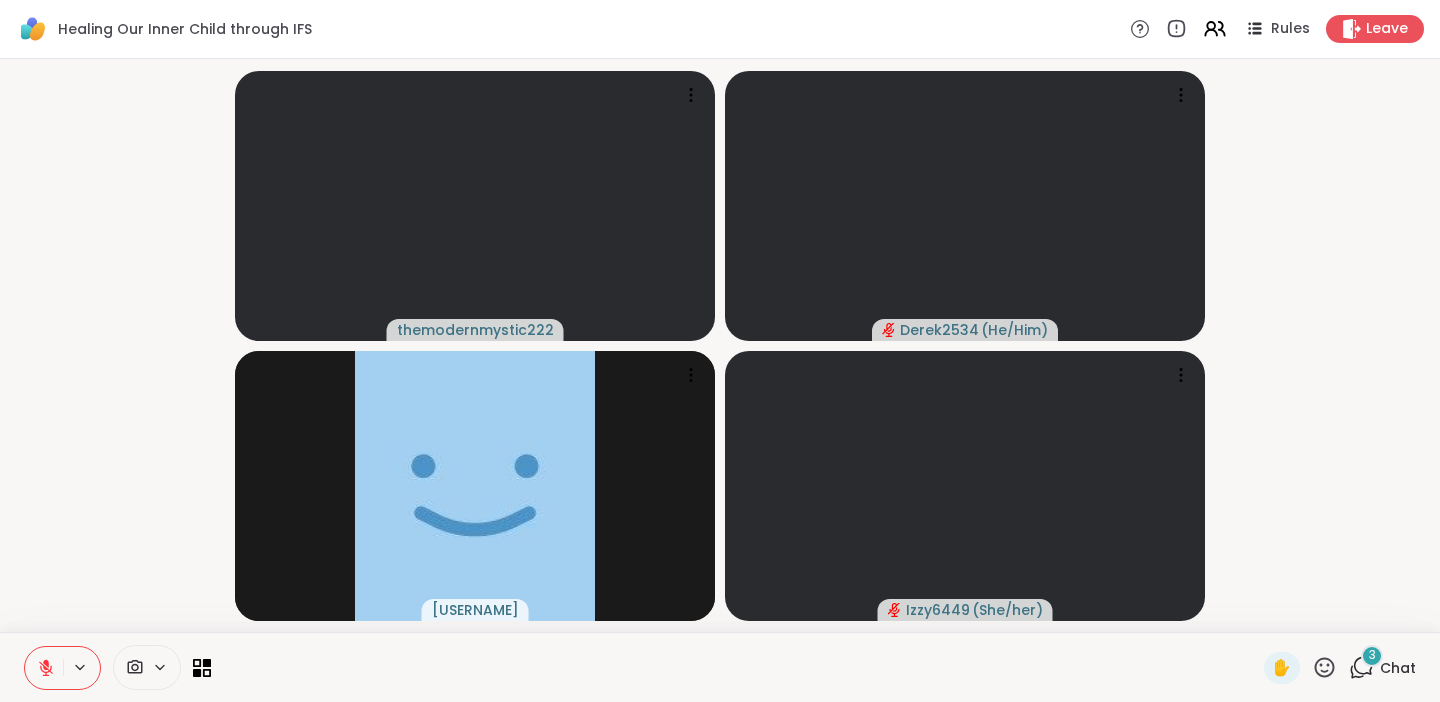 click 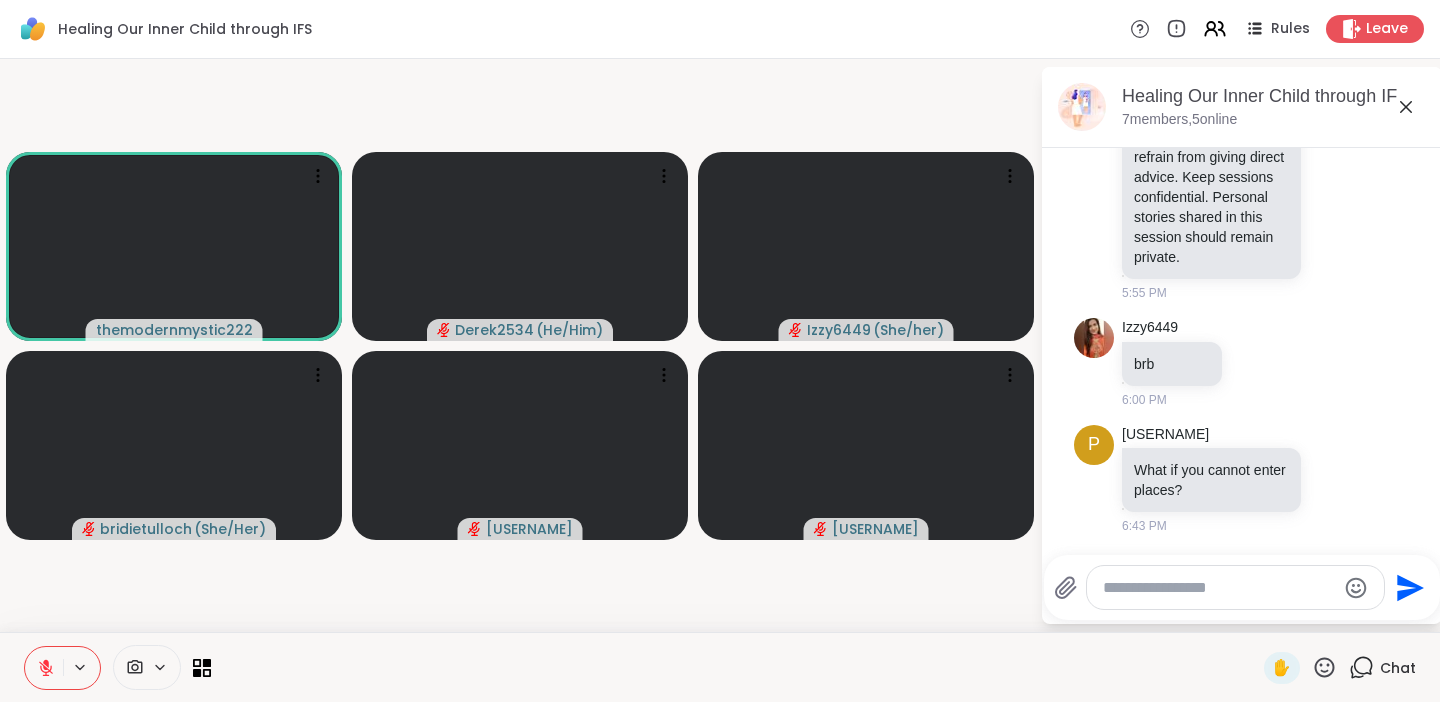 scroll, scrollTop: 491, scrollLeft: 0, axis: vertical 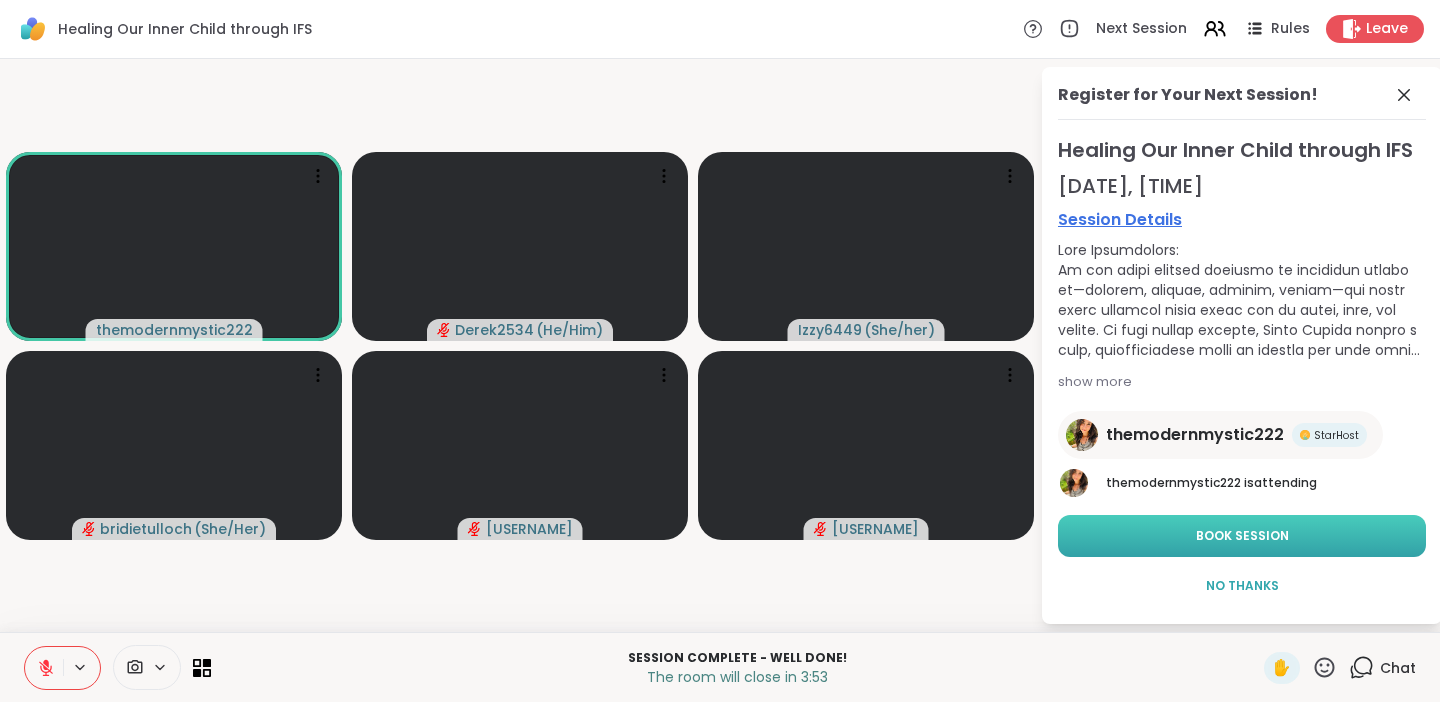 click on "Book Session" at bounding box center (1242, 536) 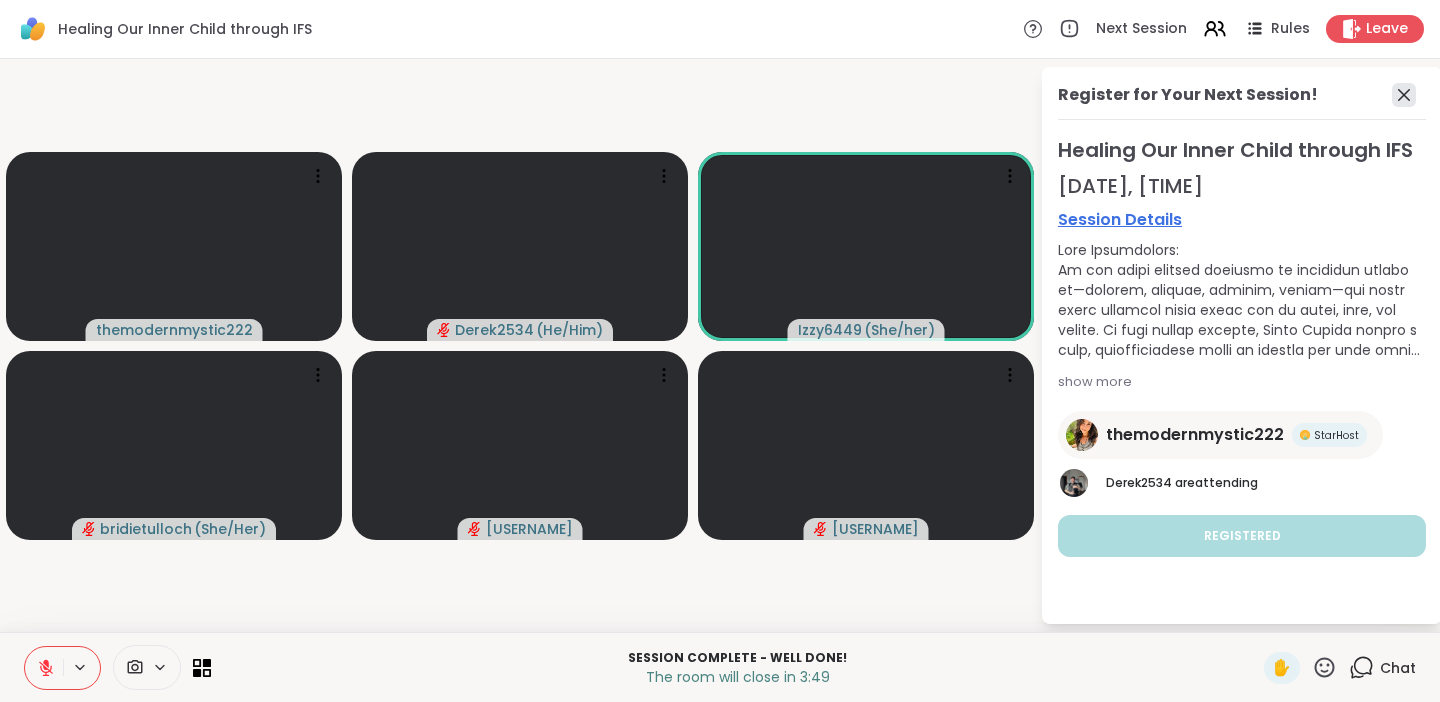 click 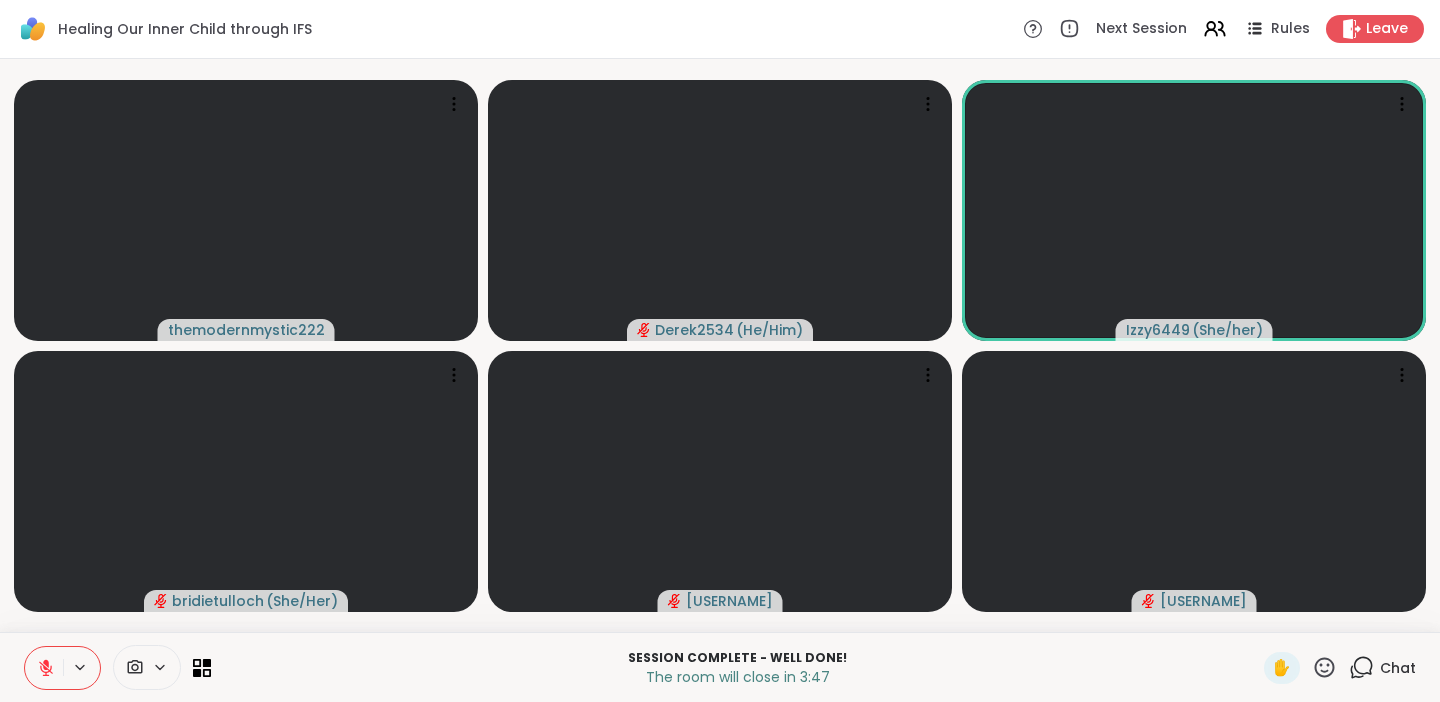 click 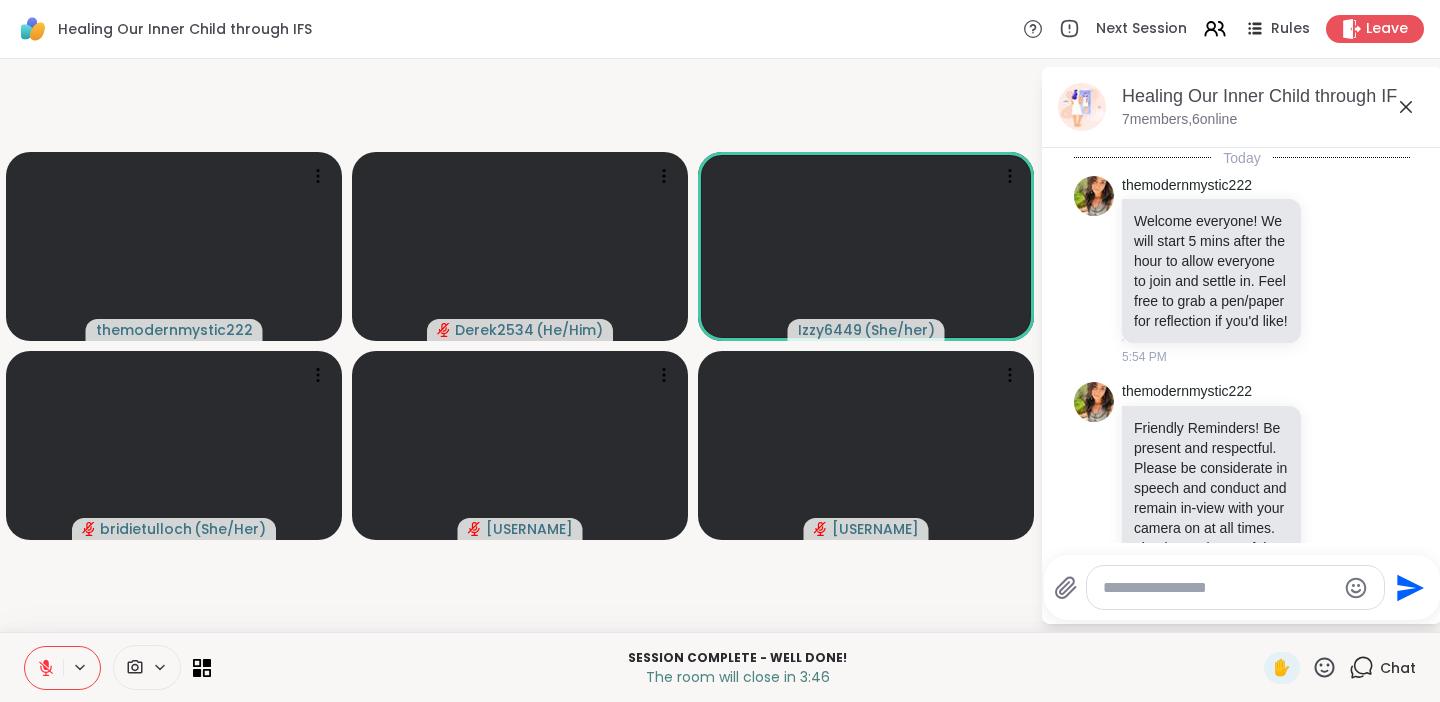 scroll, scrollTop: 491, scrollLeft: 0, axis: vertical 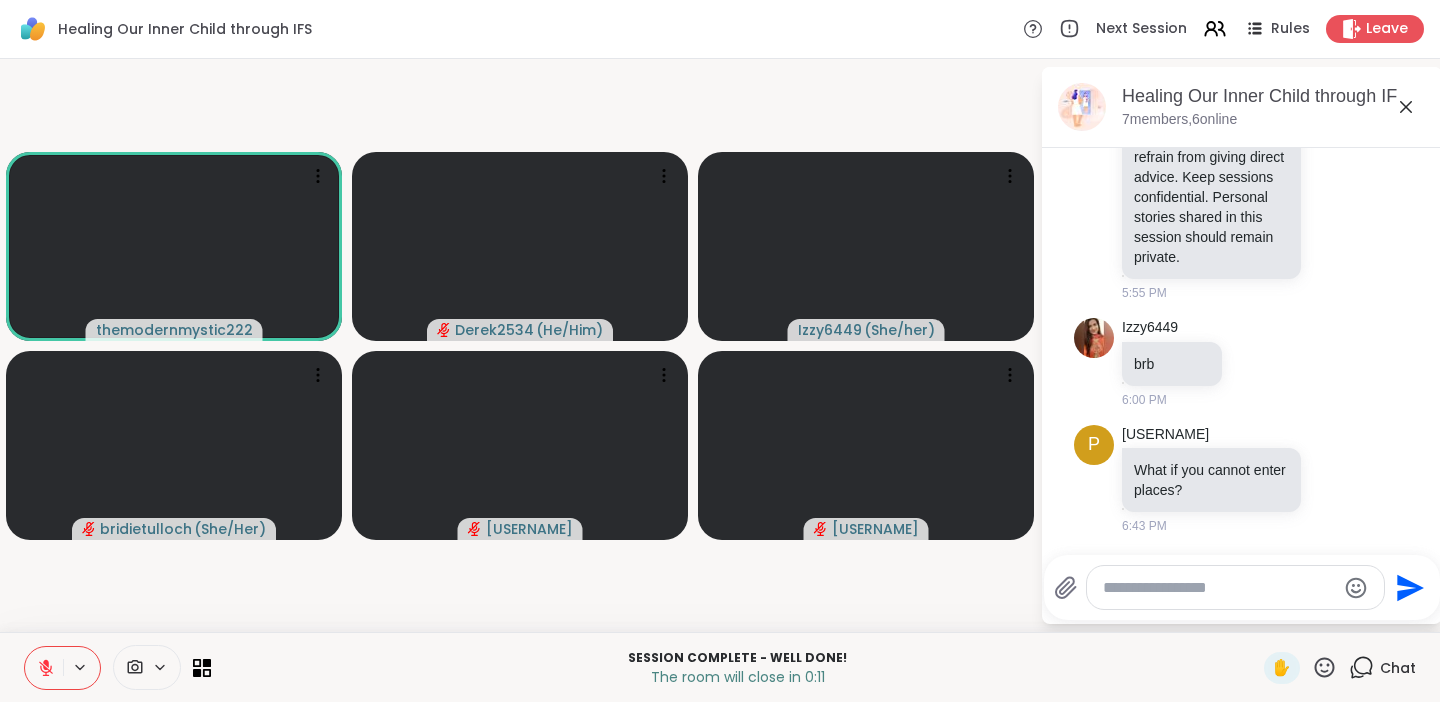 click at bounding box center (1219, 588) 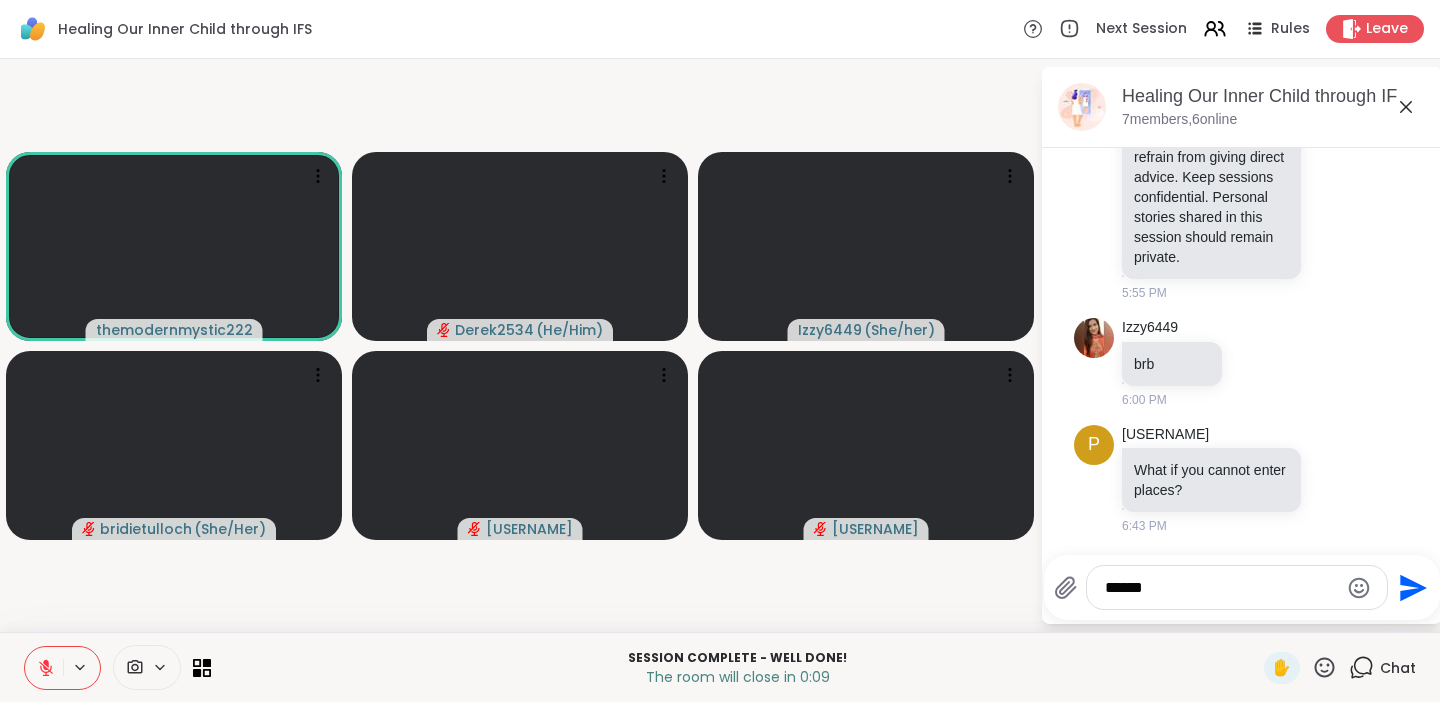type on "*******" 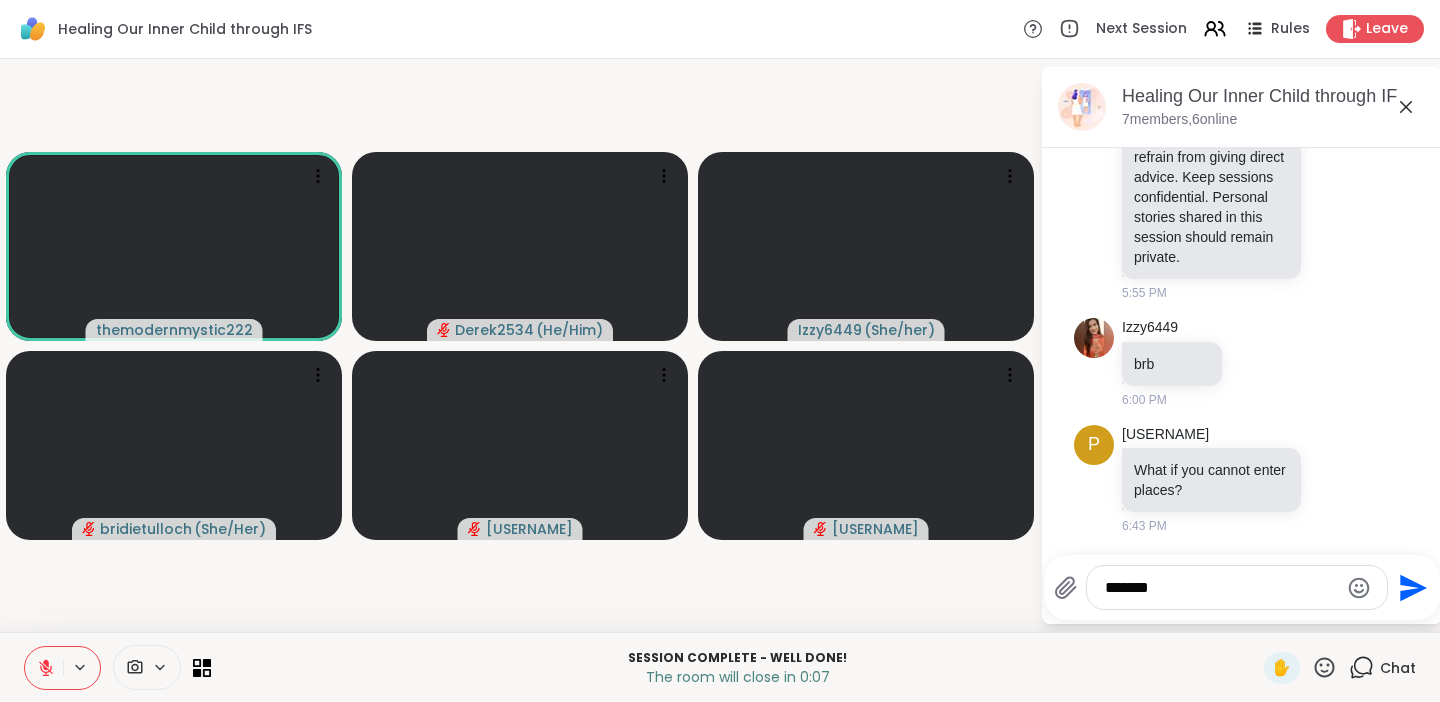 type 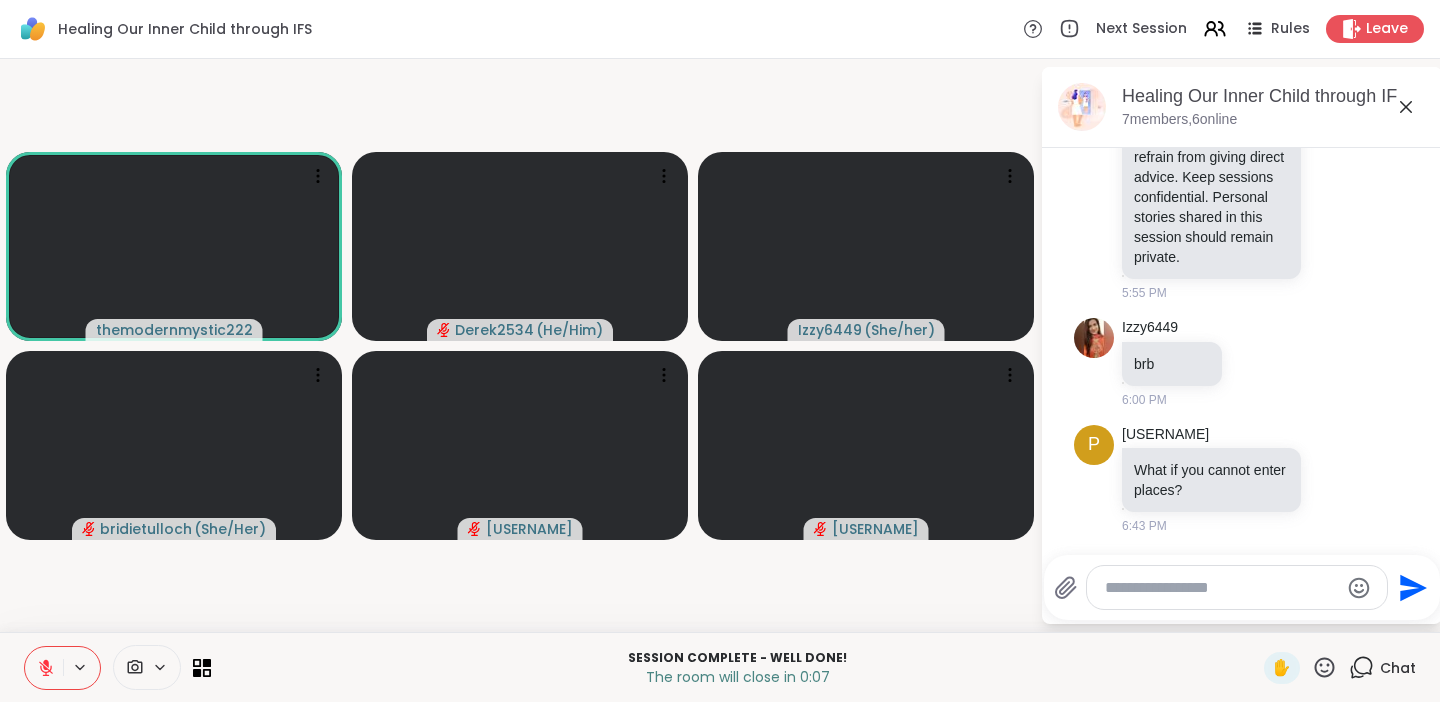 scroll, scrollTop: 598, scrollLeft: 0, axis: vertical 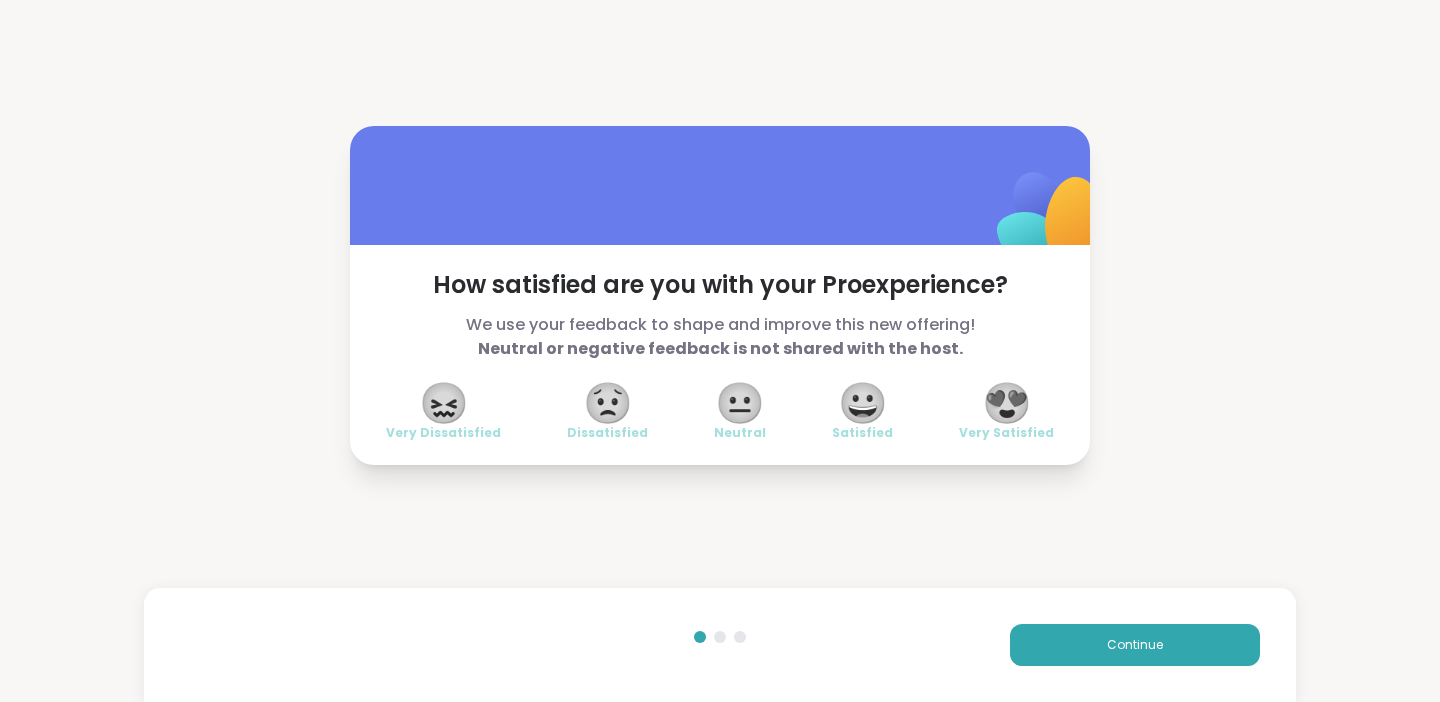 click on "😍" at bounding box center [1007, 403] 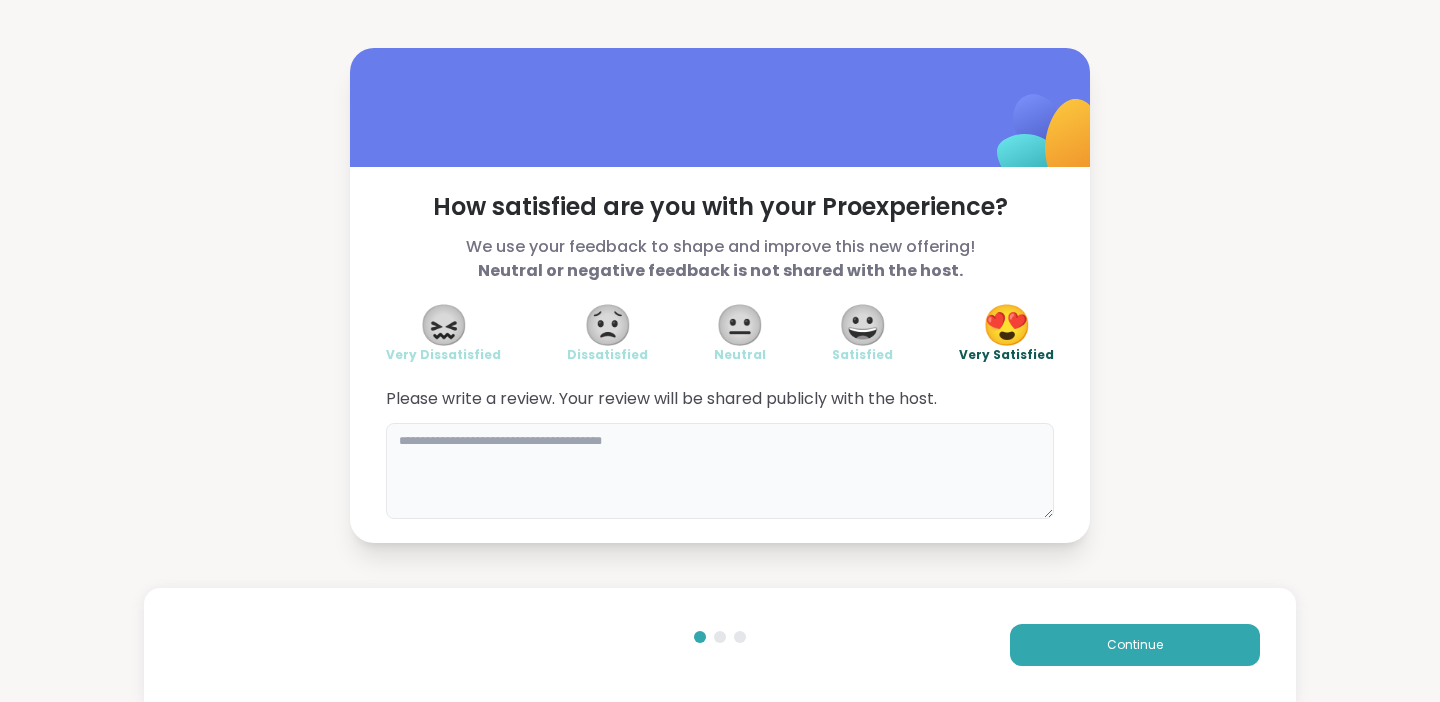 click at bounding box center (720, 471) 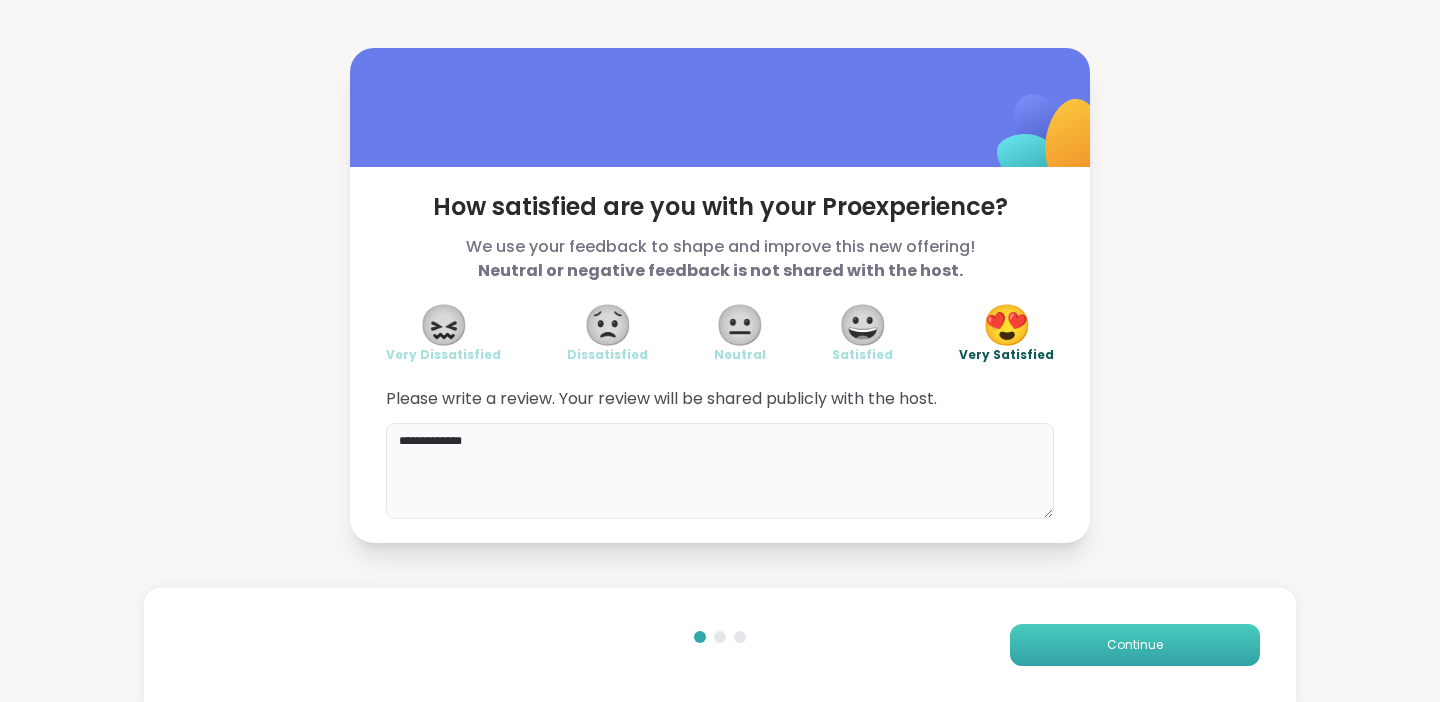 type on "**********" 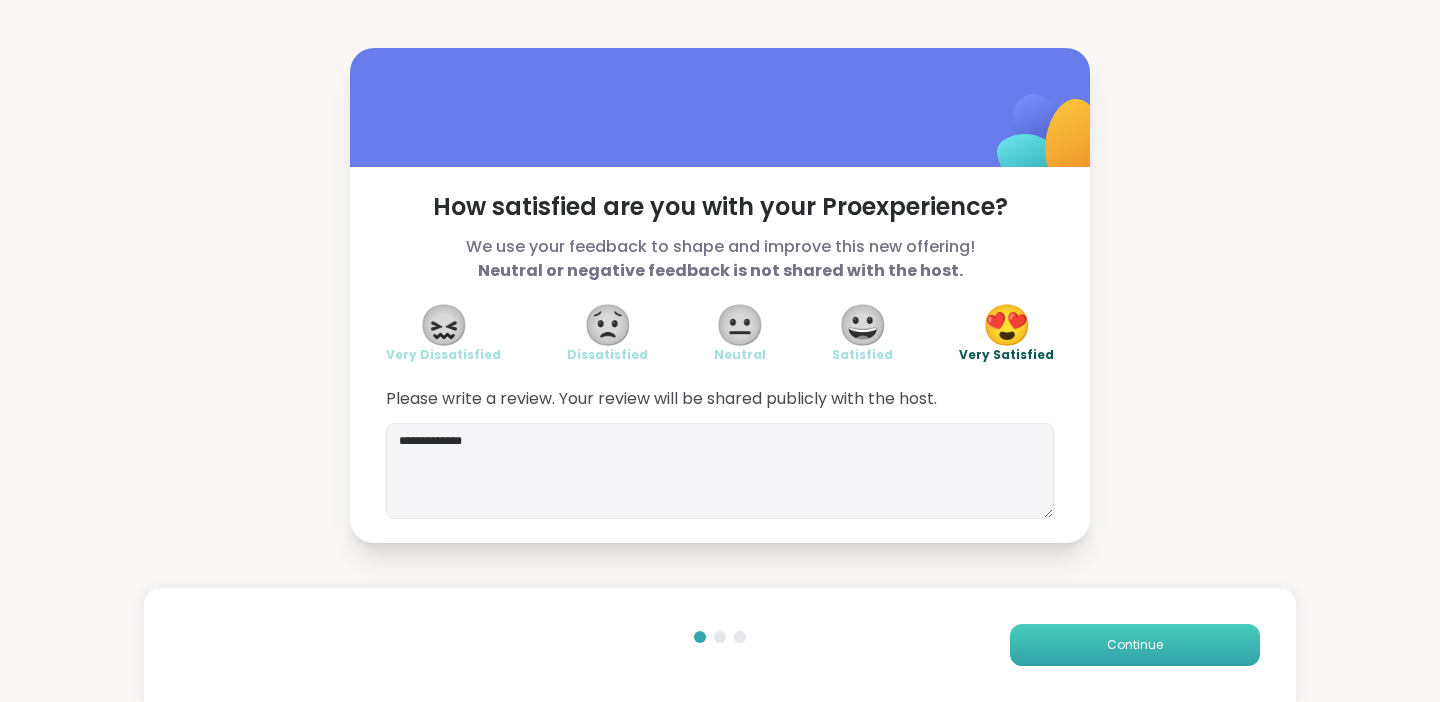 click on "Continue" at bounding box center (1135, 645) 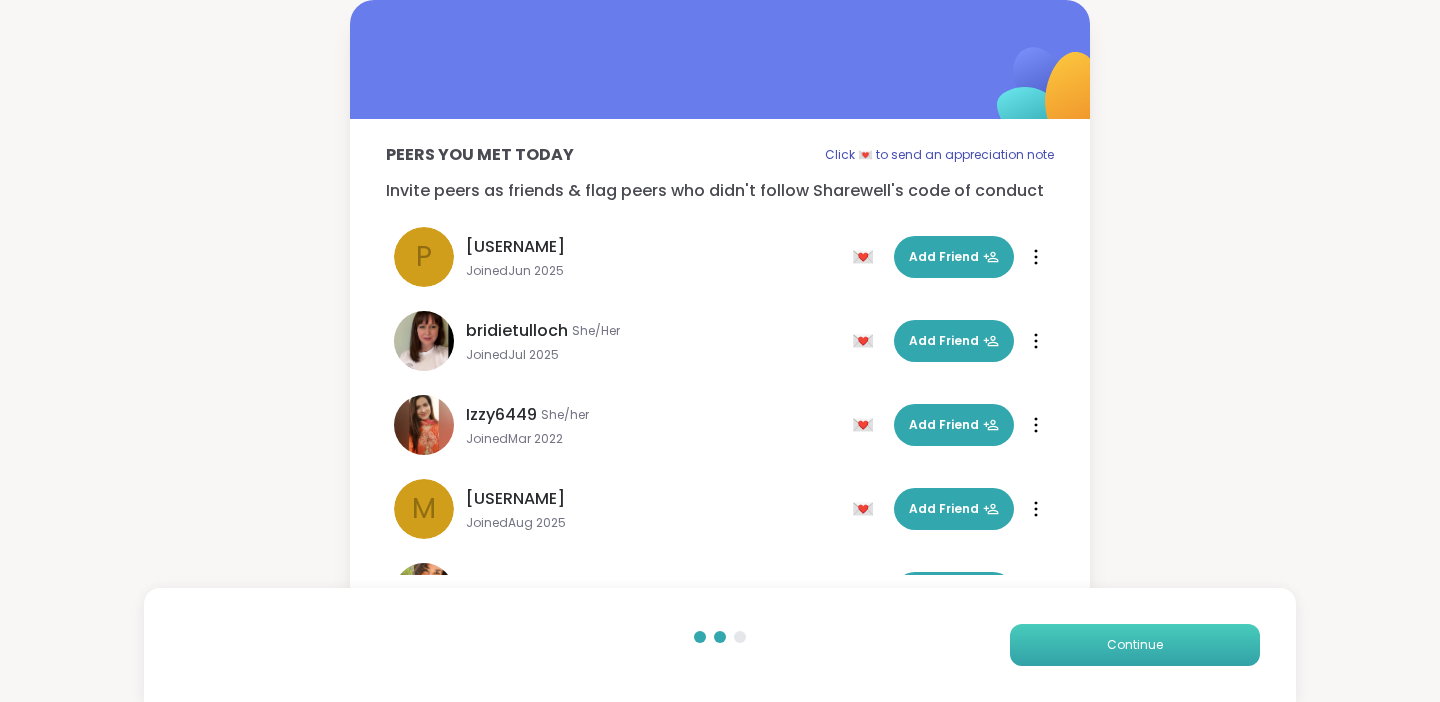 click on "Continue" at bounding box center (1135, 645) 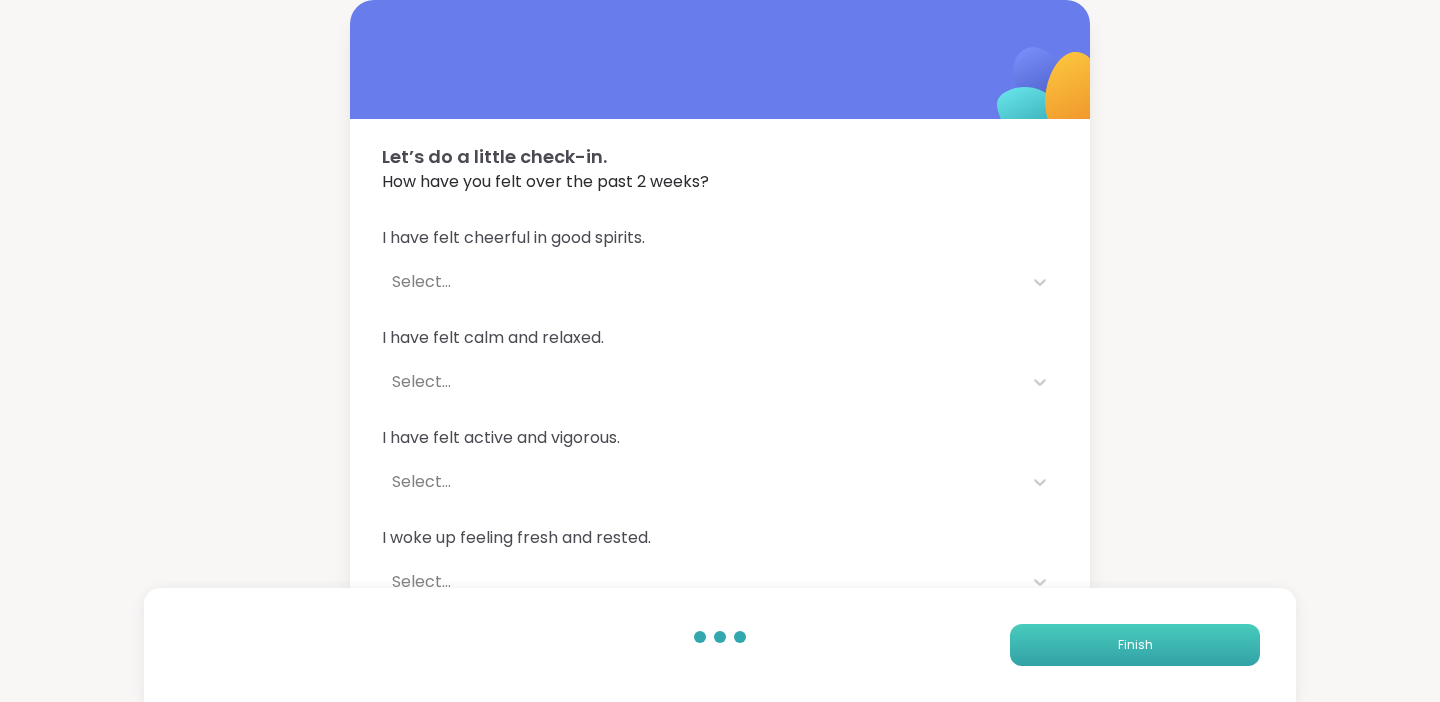 click on "Finish" at bounding box center (1135, 645) 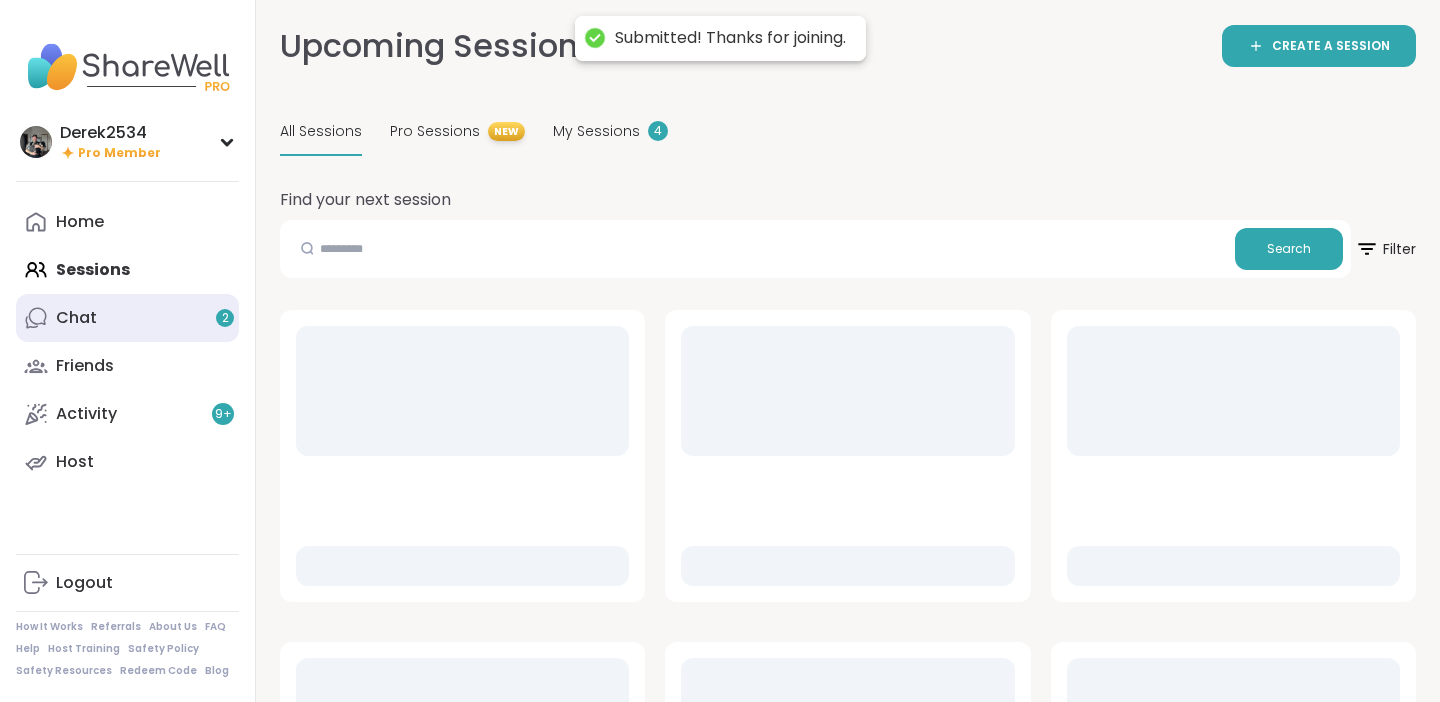 click on "Chat 2" at bounding box center [127, 318] 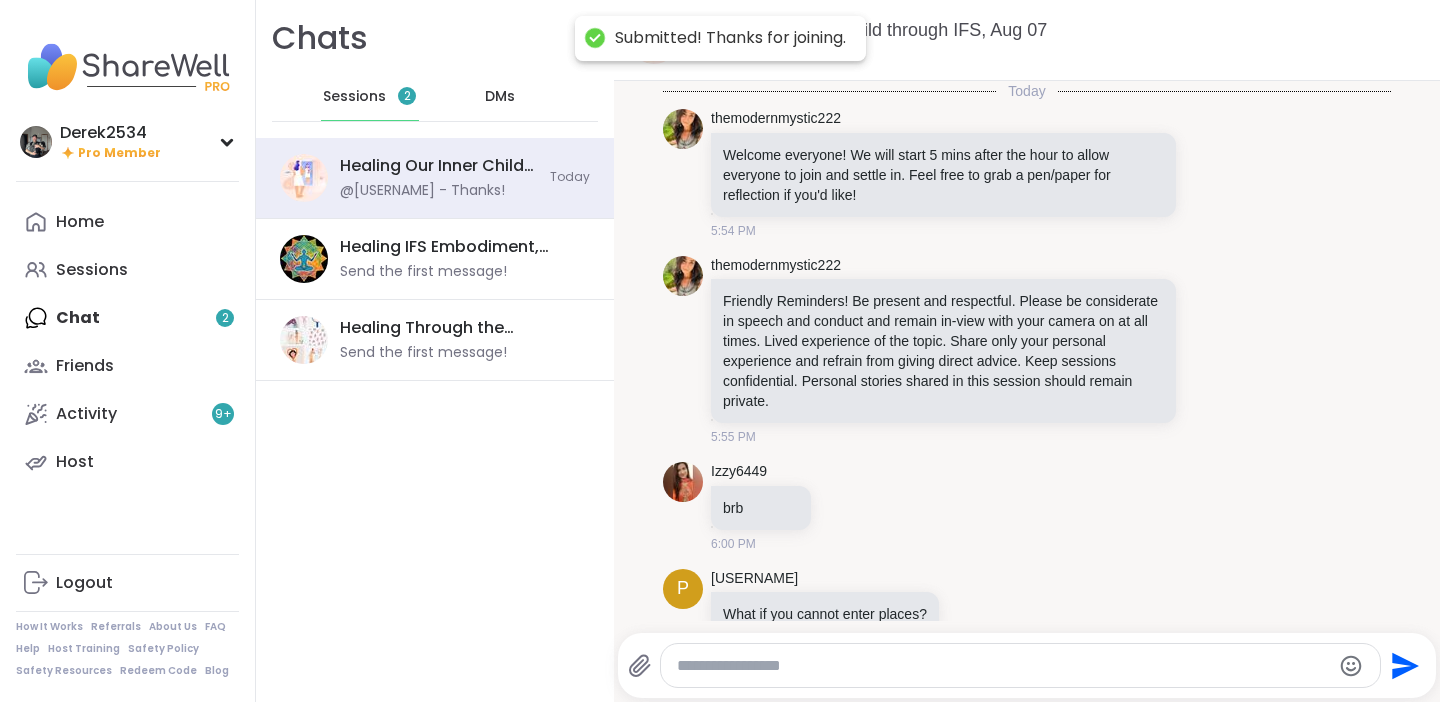 scroll, scrollTop: 153, scrollLeft: 0, axis: vertical 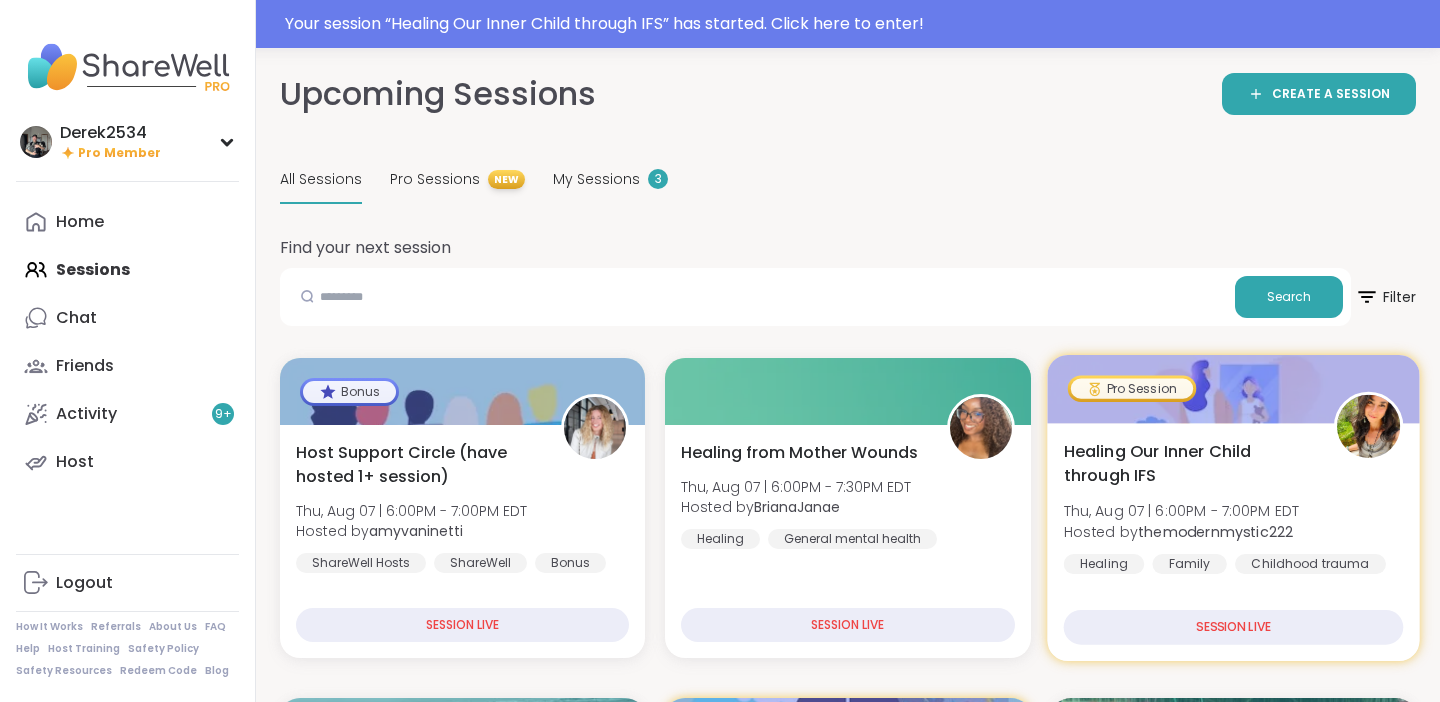 click on "Healing Our Inner Child through IFS" at bounding box center (1187, 463) 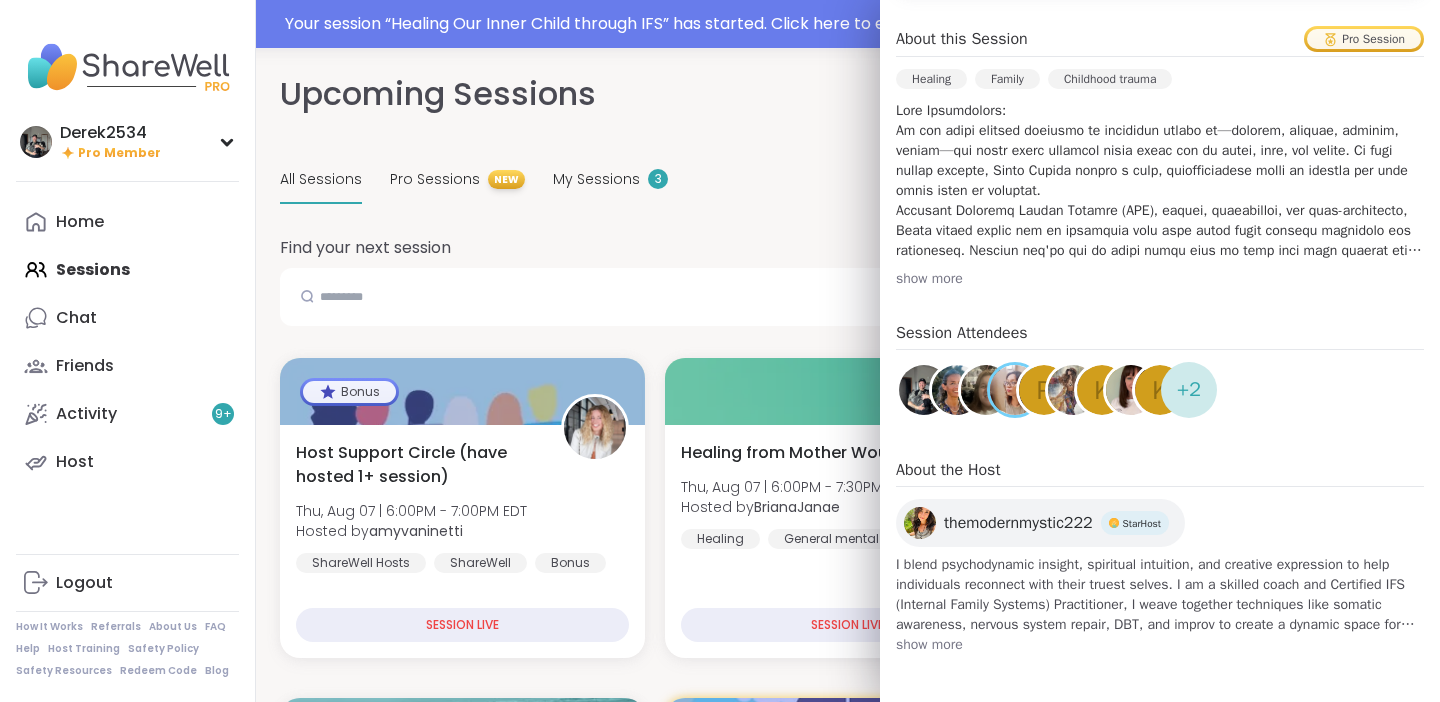 scroll, scrollTop: 552, scrollLeft: 0, axis: vertical 